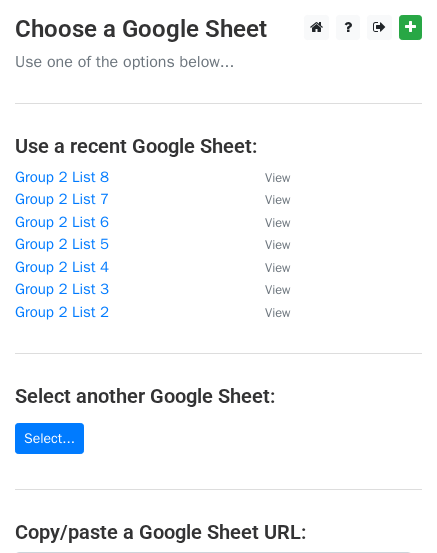 scroll, scrollTop: 0, scrollLeft: 0, axis: both 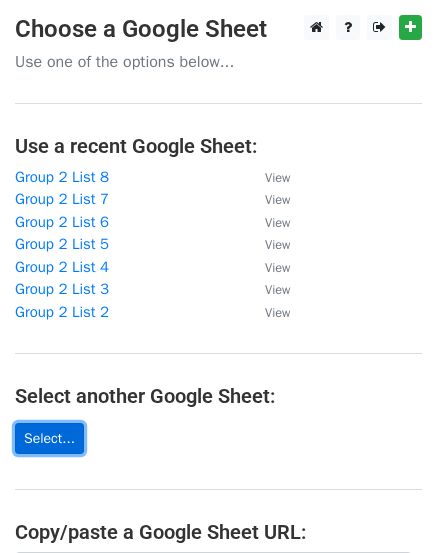 click on "Select..." at bounding box center (49, 438) 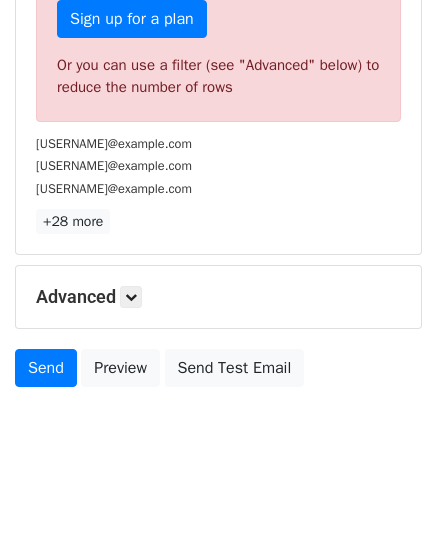 scroll, scrollTop: 657, scrollLeft: 0, axis: vertical 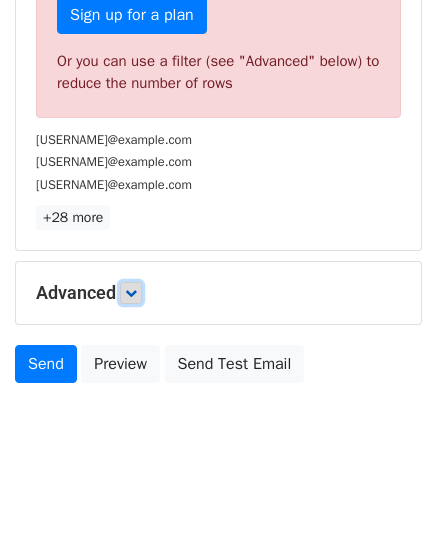 click at bounding box center (131, 293) 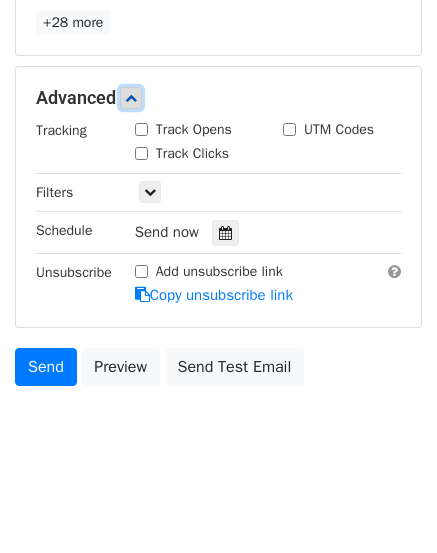 scroll, scrollTop: 853, scrollLeft: 0, axis: vertical 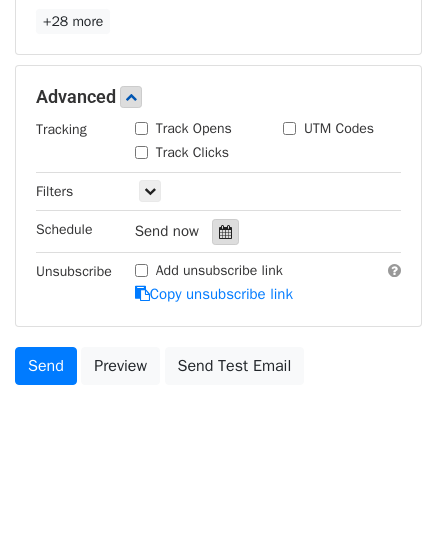 click at bounding box center [225, 232] 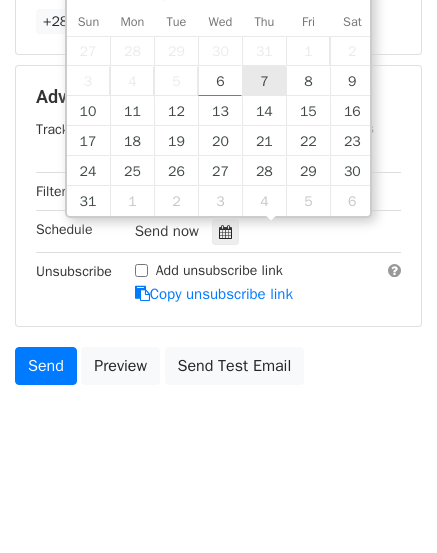 type on "2025-08-07 12:00" 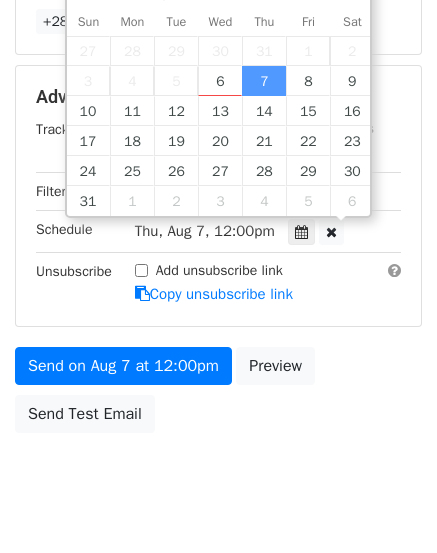 scroll, scrollTop: 1, scrollLeft: 0, axis: vertical 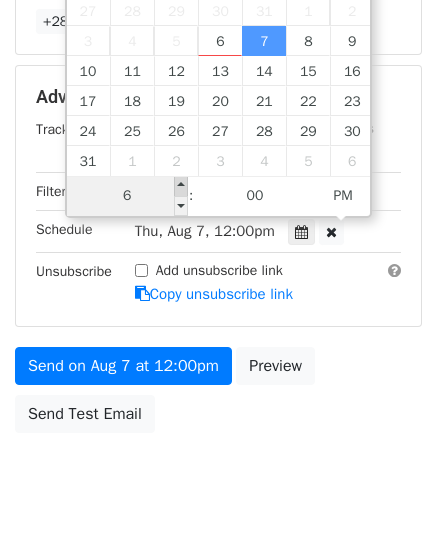 type on "06" 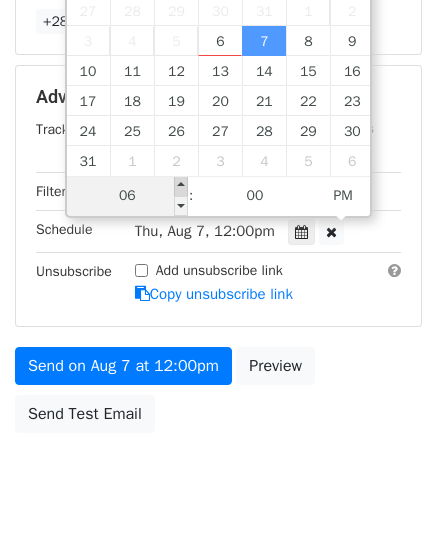 click at bounding box center (181, 186) 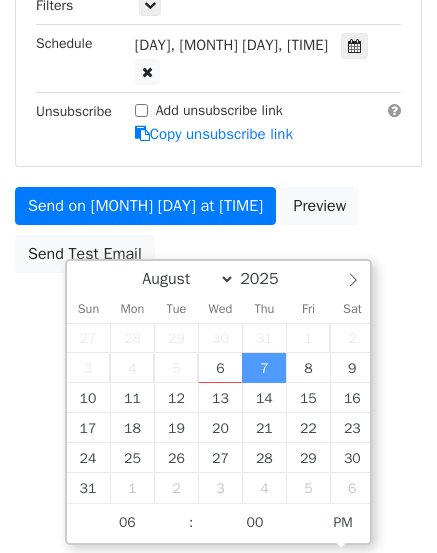 scroll, scrollTop: 853, scrollLeft: 0, axis: vertical 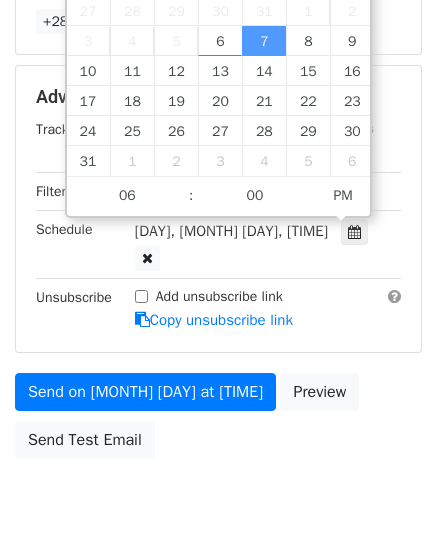click on "Send on [MONTH] [DAY] at [TIME]
Preview
Send Test Email" at bounding box center (218, 421) 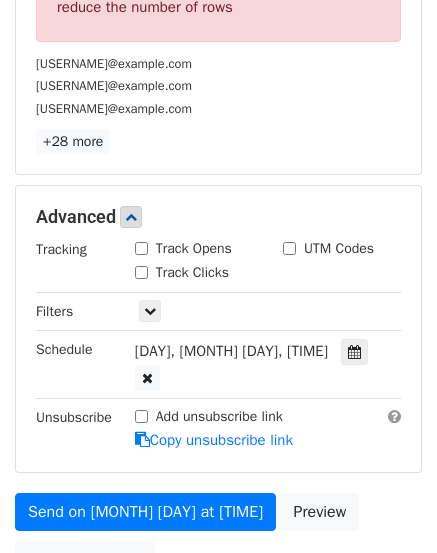 scroll, scrollTop: 753, scrollLeft: 0, axis: vertical 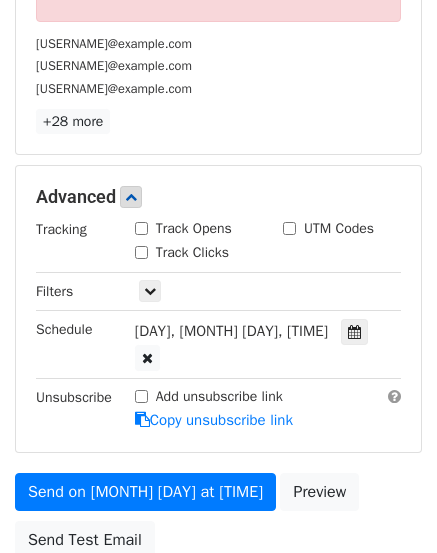 click on "[DAY], [MONTH] [DAY], [TIME]" at bounding box center (231, 331) 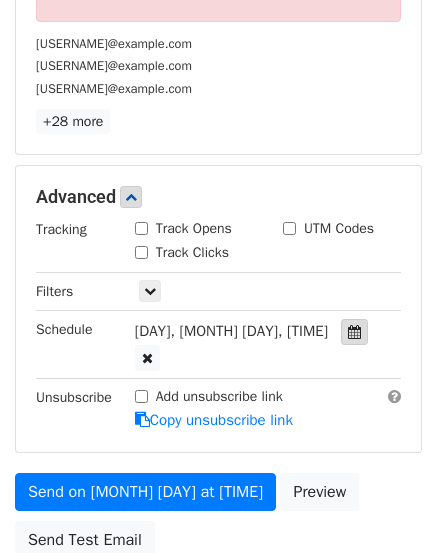 click at bounding box center (354, 332) 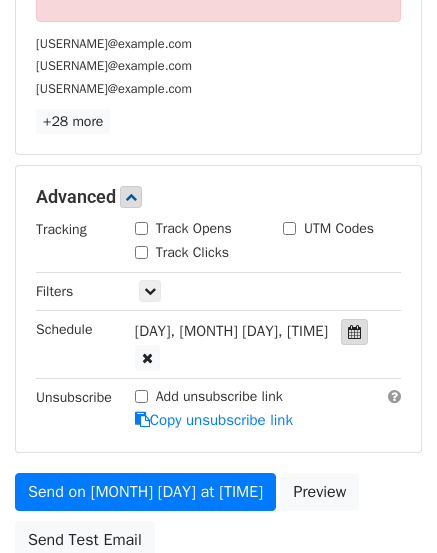 click at bounding box center [354, 332] 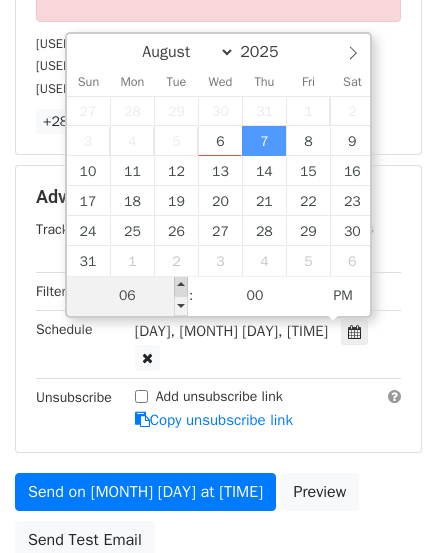 type on "[DATE] [TIME]" 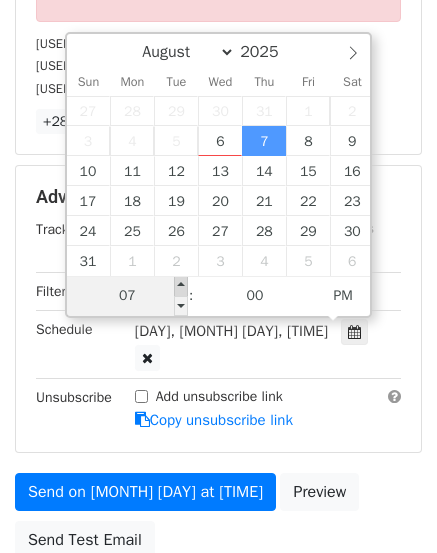click at bounding box center [181, 286] 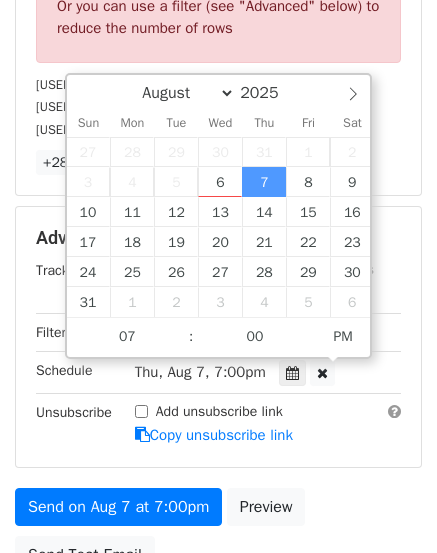 scroll, scrollTop: 901, scrollLeft: 0, axis: vertical 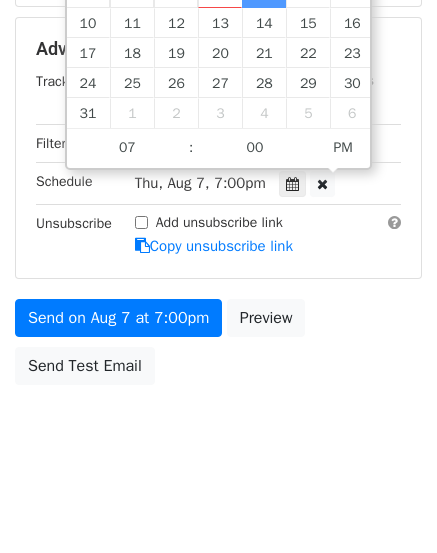 click on "Send on [MONTH] [DAY] at [TIME]
Preview
Send Test Email" at bounding box center (218, 347) 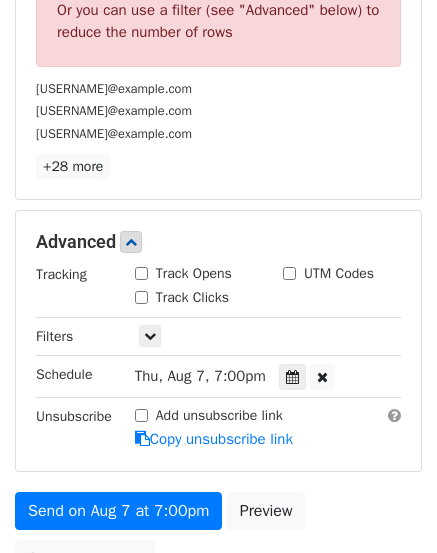 scroll, scrollTop: 800, scrollLeft: 0, axis: vertical 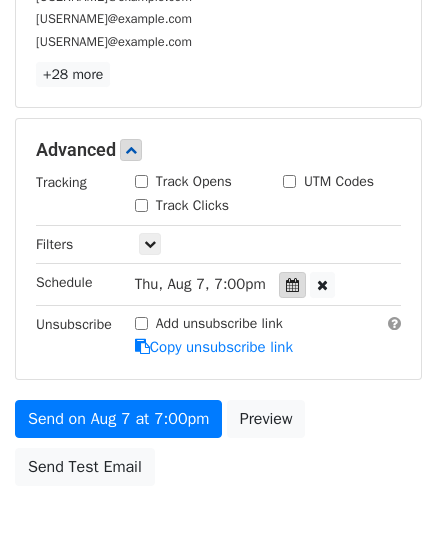 click at bounding box center [292, 285] 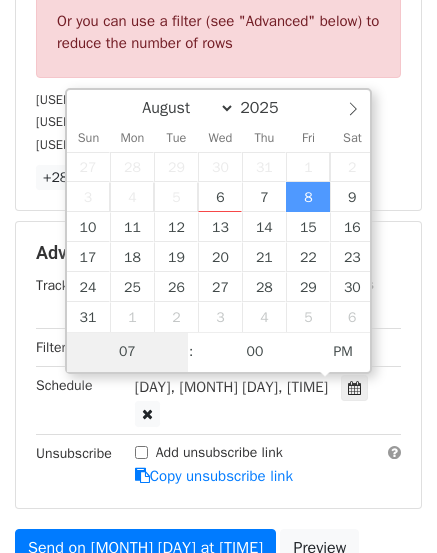 scroll, scrollTop: 726, scrollLeft: 0, axis: vertical 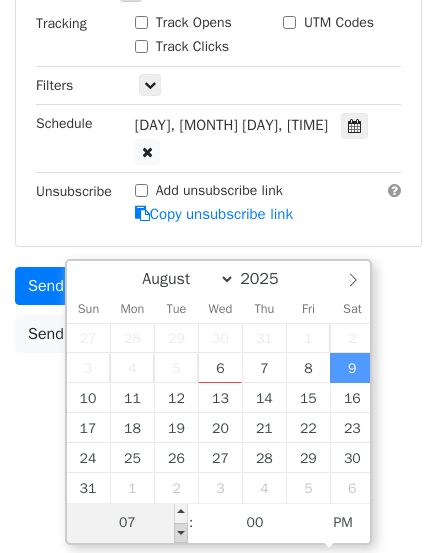 type on "[DATE] [TIME]" 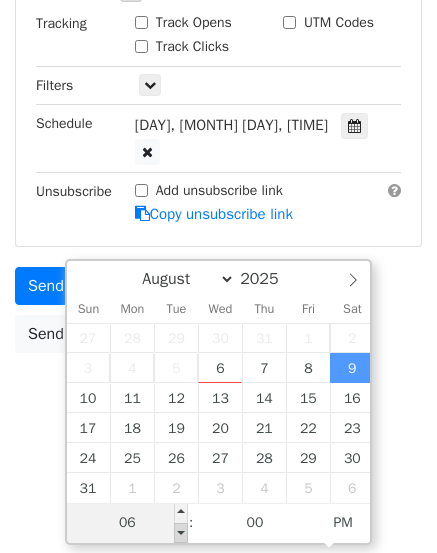 click at bounding box center (181, 533) 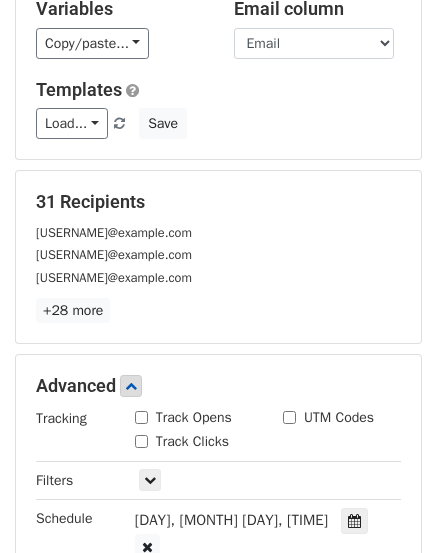 scroll, scrollTop: 526, scrollLeft: 0, axis: vertical 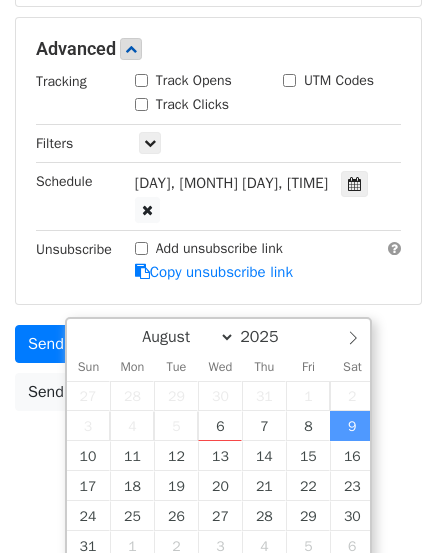 click on "New Campaign
Daily emails left: 19
Google Sheet:
Group 2 List 9
Variables
Copy/paste...
{{First Name}}
{{Email}}
Email column
First Name
Email
Templates
Load...
No templates saved
Save
31 Recipients
[USERNAME]@example.com
[USERNAME]@example.com
[USERNAME]@example.com
+28 more
31 Recipients
×
[USERNAME]@example.com
[USERNAME]@example.com
[USERNAME]@example.com
[USERNAME]@example.com
[USERNAME]@example.com
[USERNAME]@example.com
[USERNAME]@example.com
[USERNAME]@example.com
[USERNAME]@example.com
[USERNAME]@example.com
[USERNAME]@example.com
[USERNAME]@example.com
[USERNAME]@example.com
[USERNAME]@example.com
[USERNAME]@example.com
[USERNAME]@example.com" at bounding box center [218, 24] 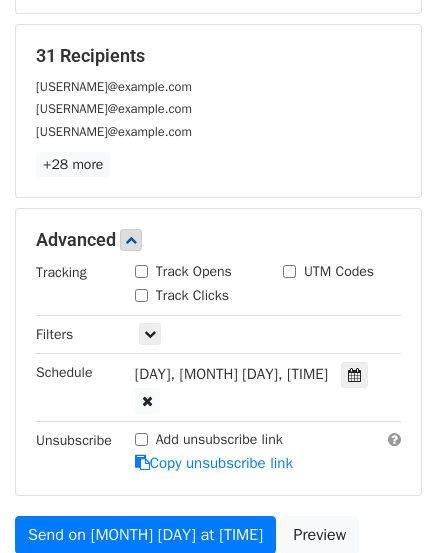 scroll, scrollTop: 268, scrollLeft: 0, axis: vertical 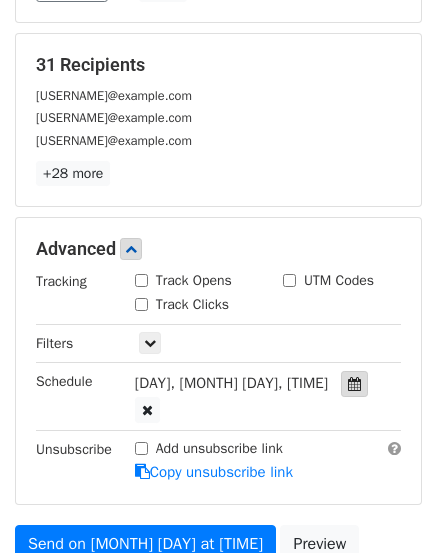 click at bounding box center (354, 384) 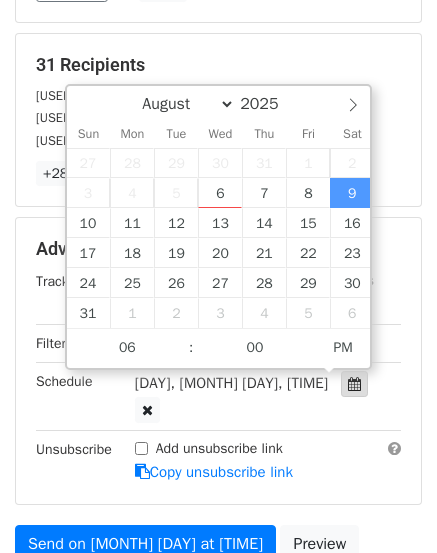 click at bounding box center (354, 384) 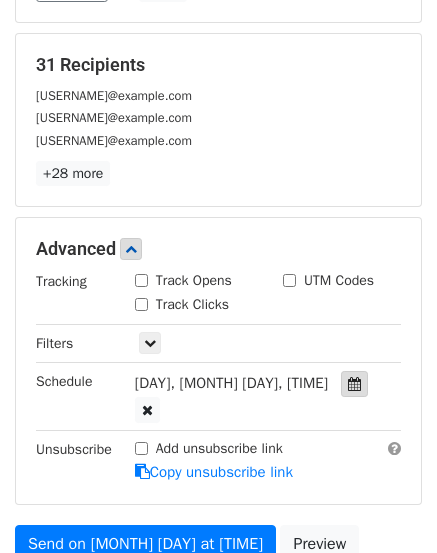 click at bounding box center (354, 384) 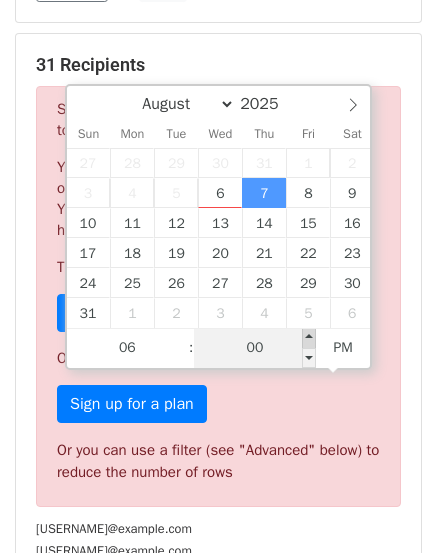 type on "[DATE] [TIME]" 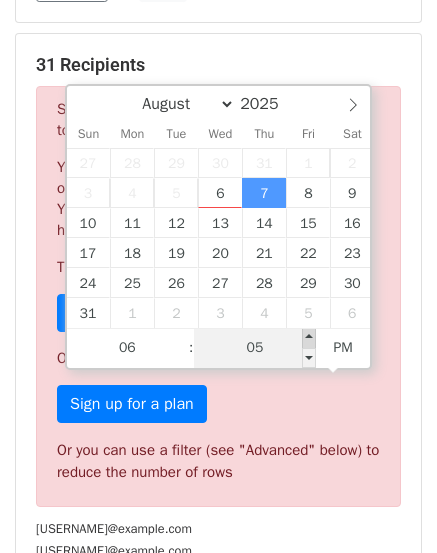 click at bounding box center [309, 338] 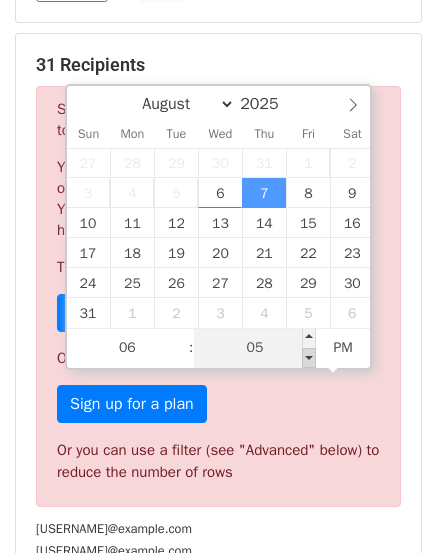 type on "[DATE] [TIME]" 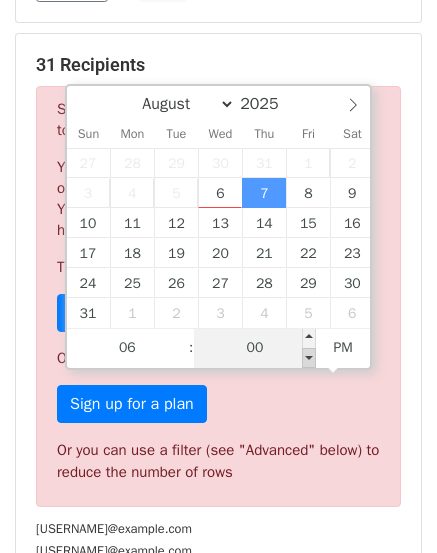 click at bounding box center (309, 358) 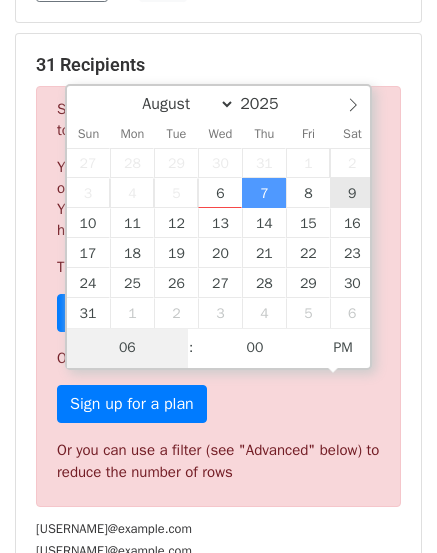 type on "[DATE] [TIME]" 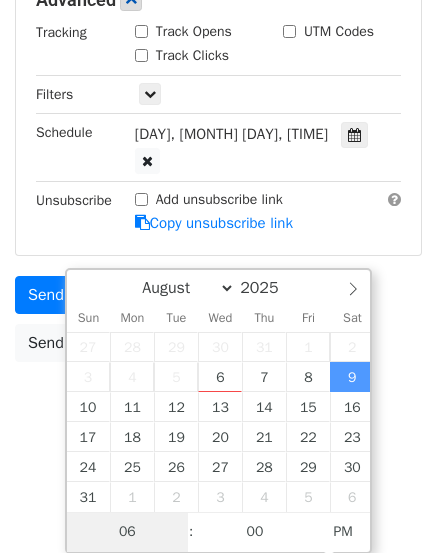 scroll, scrollTop: 526, scrollLeft: 0, axis: vertical 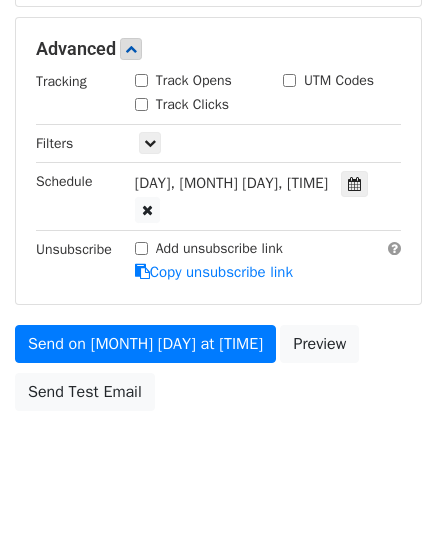click on "New Campaign
Daily emails left: 19
Google Sheet:
Group 2 List 9
Variables
Copy/paste...
{{First Name}}
{{Email}}
Email column
First Name
Email
Templates
Load...
No templates saved
Save
31 Recipients
[USERNAME]@example.com
[USERNAME]@example.com
[USERNAME]@example.com
+28 more
31 Recipients
×
[USERNAME]@example.com
[USERNAME]@example.com
[USERNAME]@example.com
[USERNAME]@example.com
[USERNAME]@example.com
[USERNAME]@example.com
[USERNAME]@example.com
[USERNAME]@example.com
[USERNAME]@example.com
[USERNAME]@example.com
[USERNAME]@example.com
[USERNAME]@example.com
[USERNAME]@example.com
[USERNAME]@example.com
[USERNAME]@example.com
[USERNAME]@example.com" at bounding box center (218, 24) 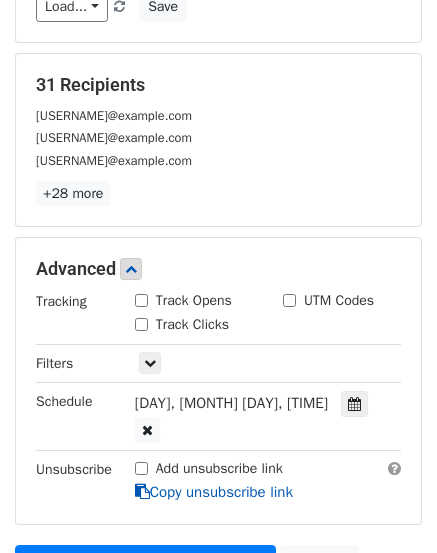 scroll, scrollTop: 0, scrollLeft: 0, axis: both 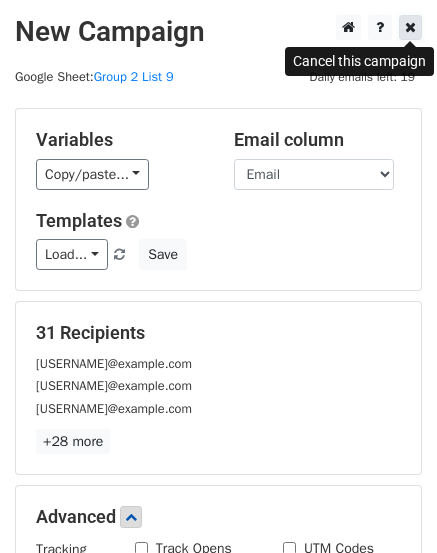 click at bounding box center [410, 27] 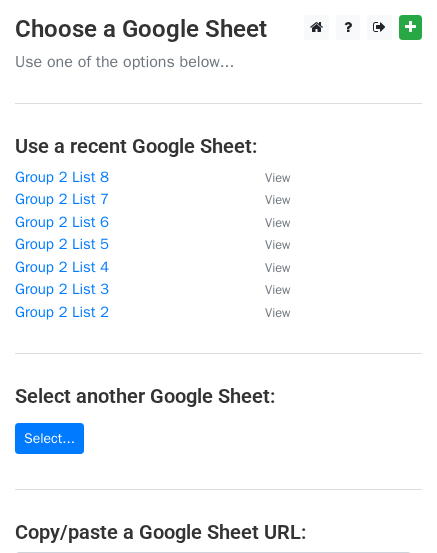 scroll, scrollTop: 0, scrollLeft: 0, axis: both 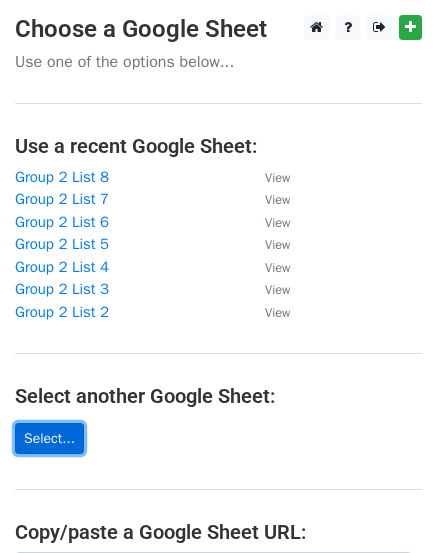 click on "Select..." at bounding box center (49, 438) 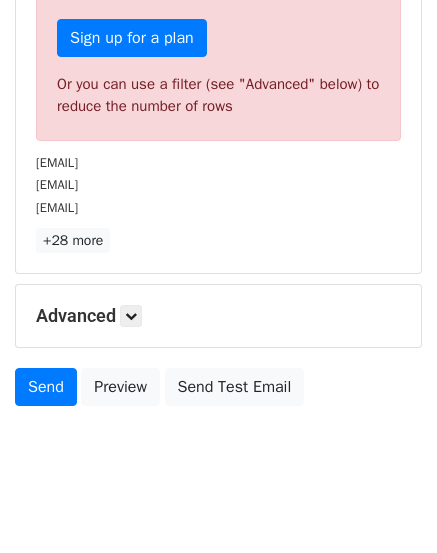 scroll, scrollTop: 657, scrollLeft: 0, axis: vertical 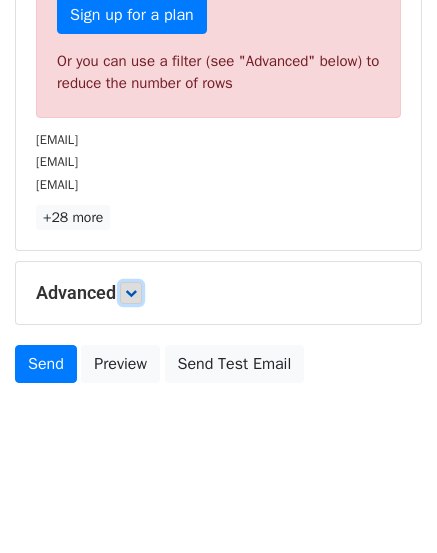 click at bounding box center [131, 293] 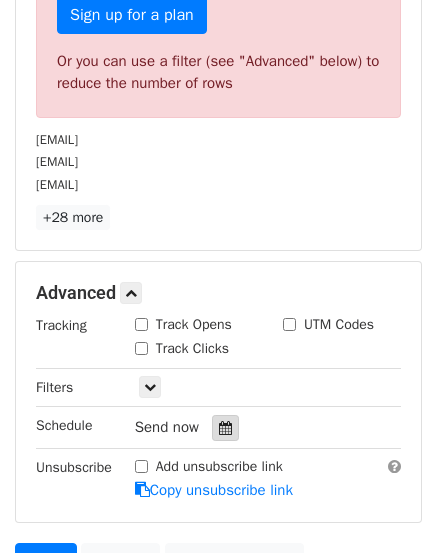 click at bounding box center [225, 428] 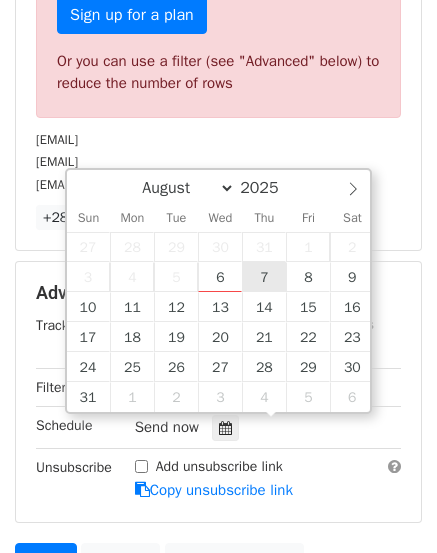 type on "2025-08-07 12:00" 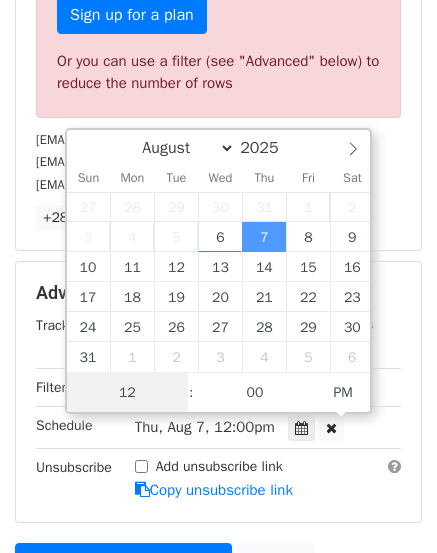 scroll, scrollTop: 1, scrollLeft: 0, axis: vertical 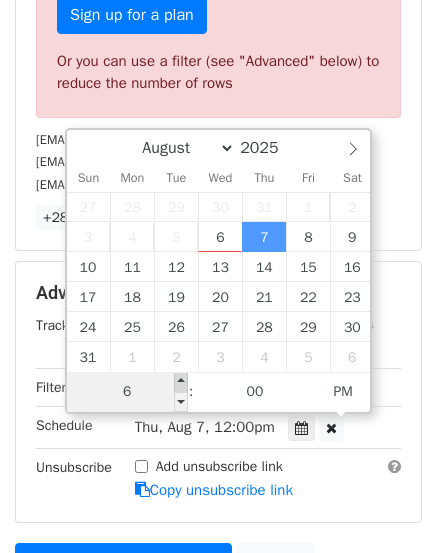 type on "06" 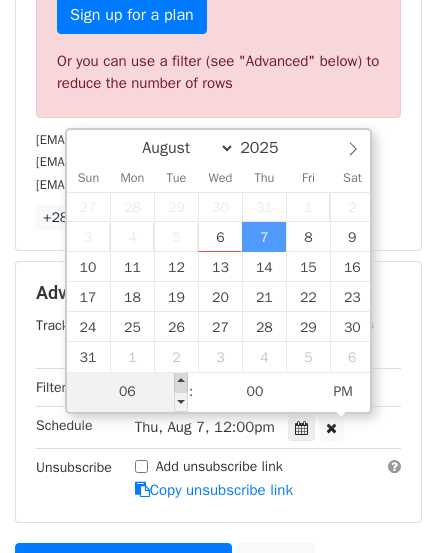 click at bounding box center [181, 382] 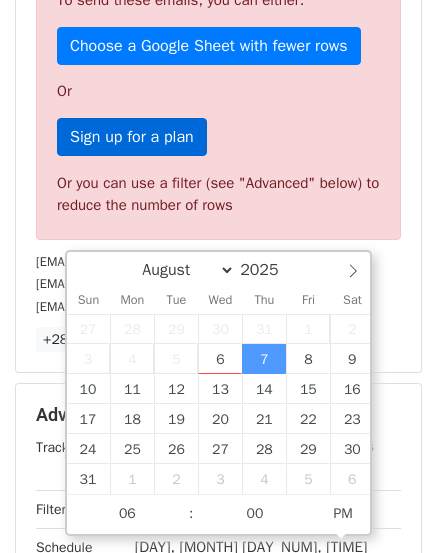 scroll, scrollTop: 757, scrollLeft: 0, axis: vertical 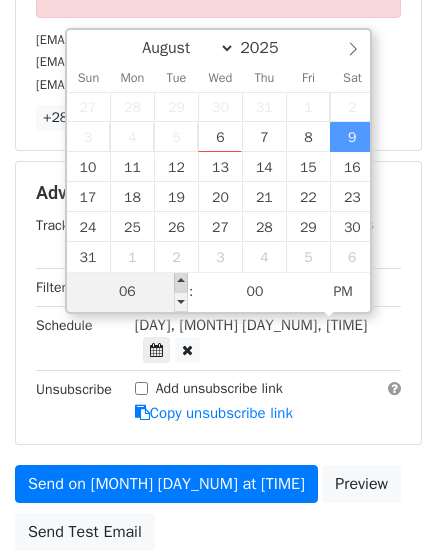 type on "[DATE] [TIME]" 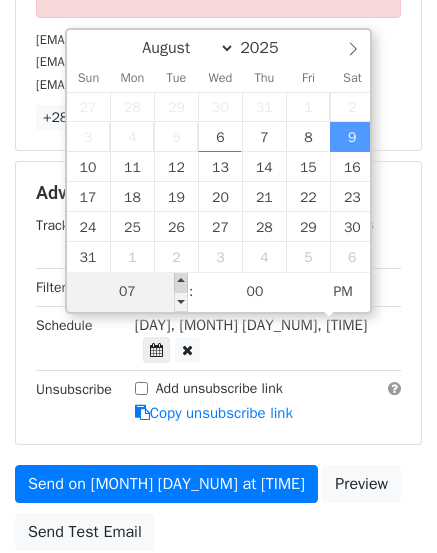 click at bounding box center (181, 282) 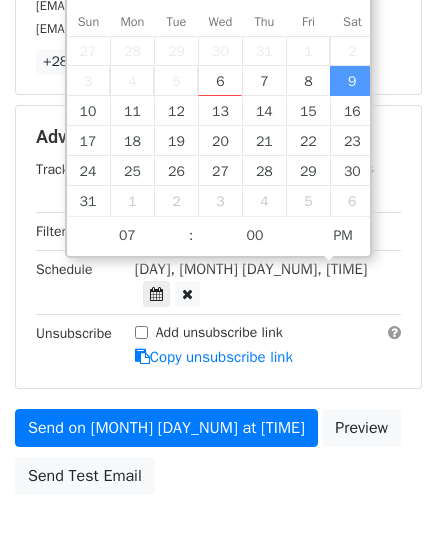 scroll, scrollTop: 857, scrollLeft: 0, axis: vertical 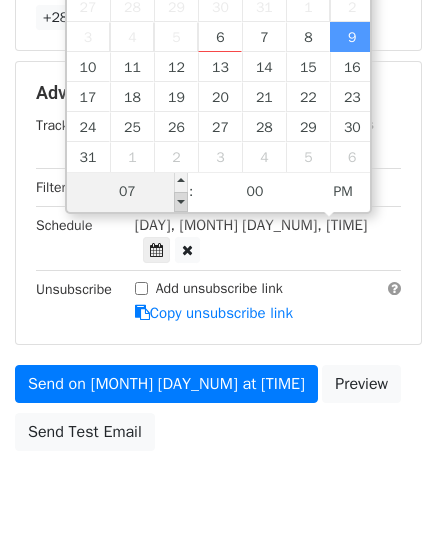 type on "[DATE] [TIME]" 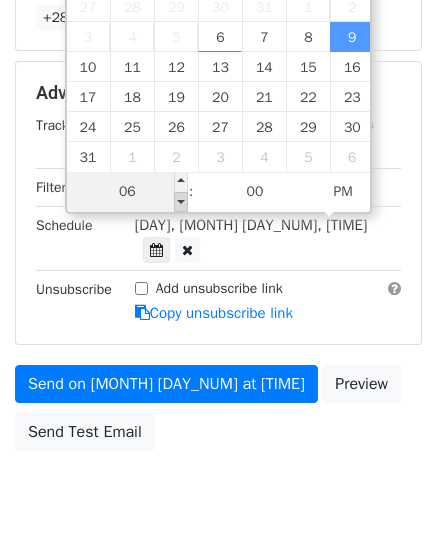 click at bounding box center (181, 202) 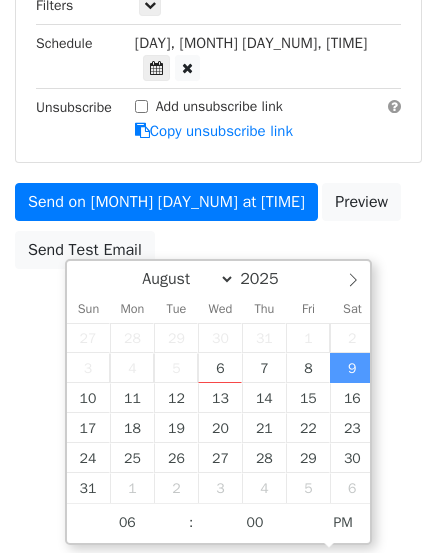 scroll, scrollTop: 857, scrollLeft: 0, axis: vertical 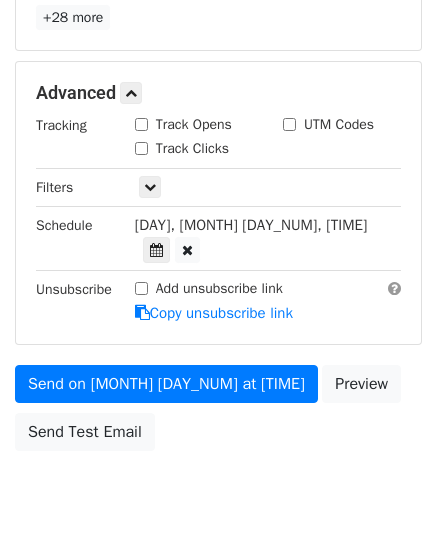 click on "Send on Aug 9 at 6:00pm
Preview
Send Test Email" at bounding box center [218, 413] 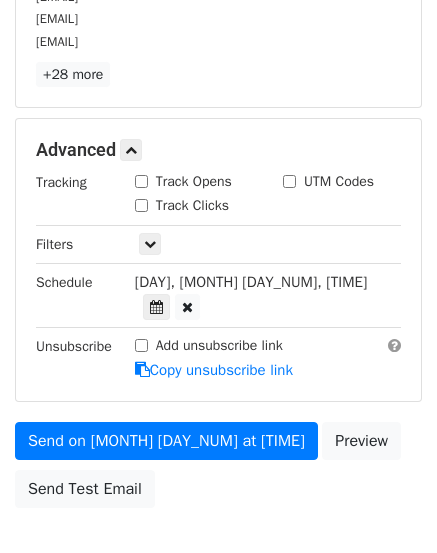 scroll, scrollTop: 700, scrollLeft: 0, axis: vertical 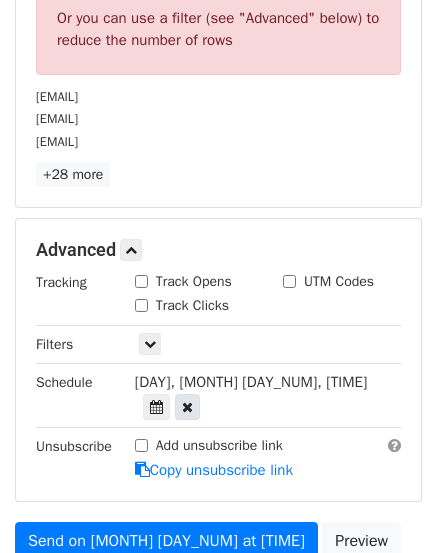 click at bounding box center [187, 407] 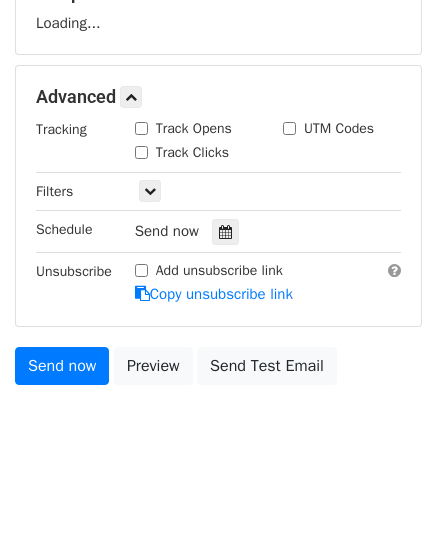 scroll, scrollTop: 700, scrollLeft: 0, axis: vertical 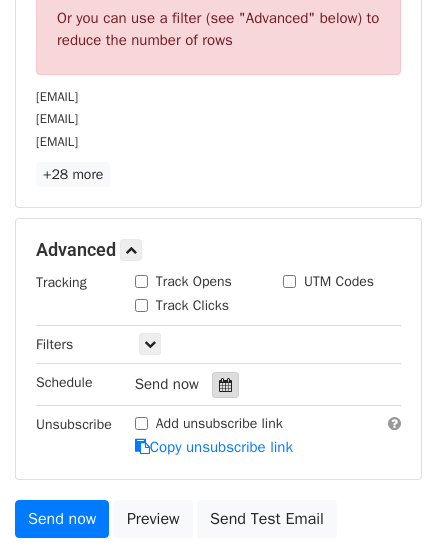 click at bounding box center (225, 385) 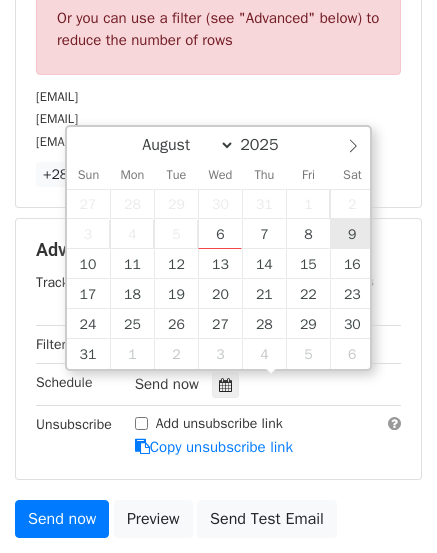 type on "2025-08-09 21:47" 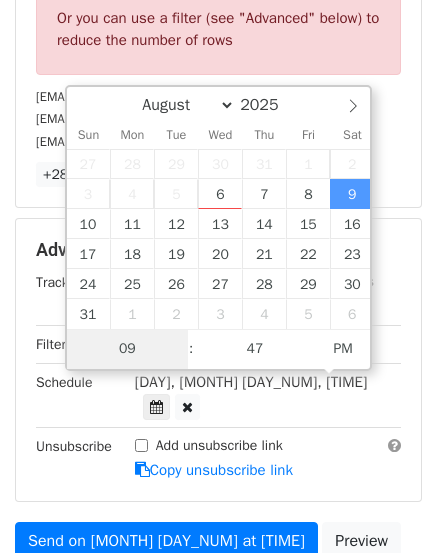scroll, scrollTop: 1, scrollLeft: 0, axis: vertical 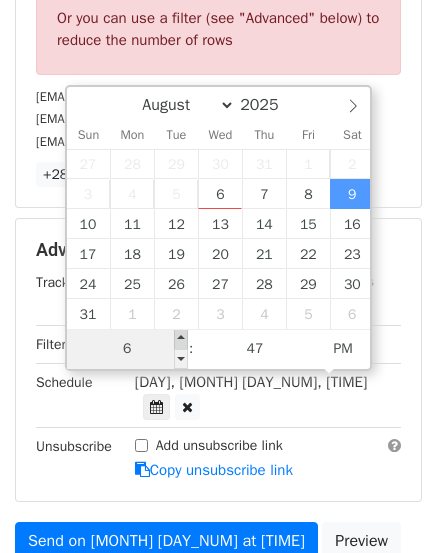 type on "06" 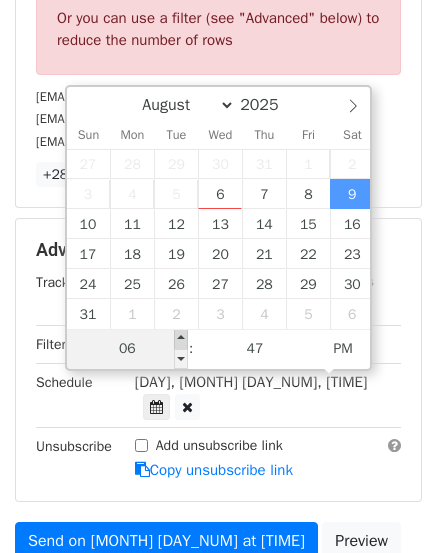 type on "2025-08-09 18:47" 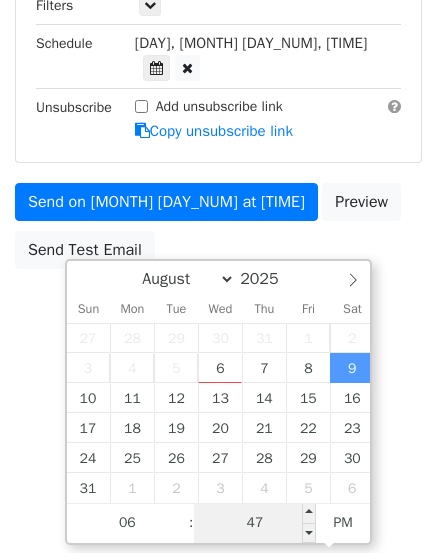 scroll, scrollTop: 526, scrollLeft: 0, axis: vertical 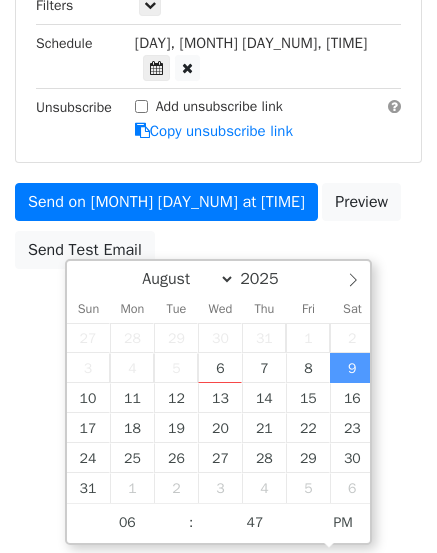 click on "31" at bounding box center (264, 338) 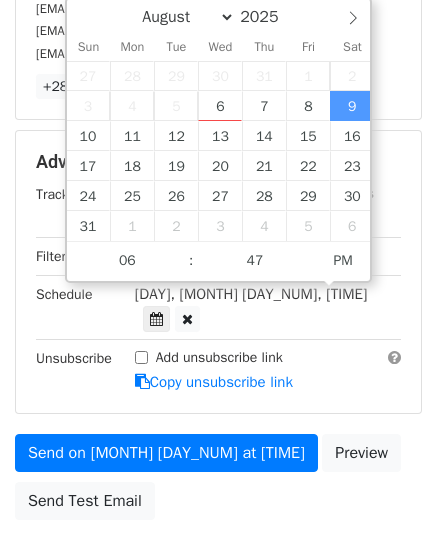 scroll, scrollTop: 800, scrollLeft: 0, axis: vertical 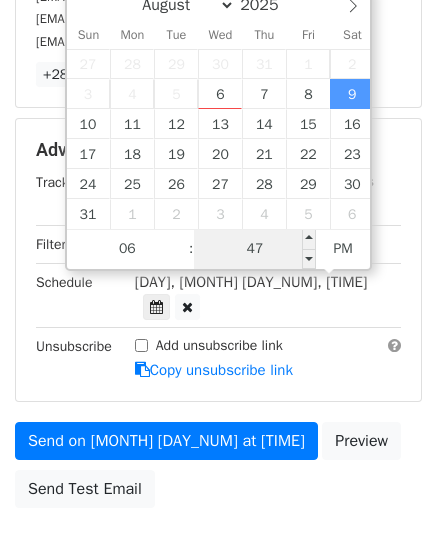 click on "47" at bounding box center [255, 249] 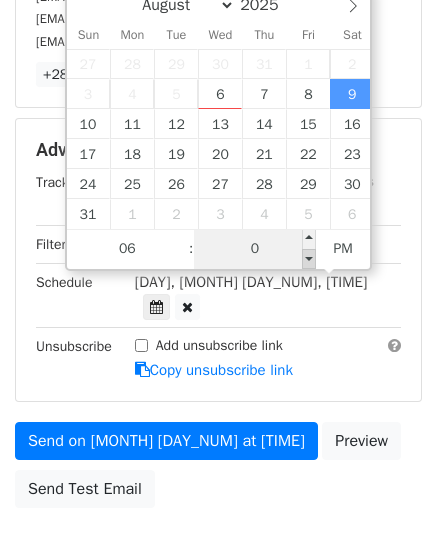 type on "00" 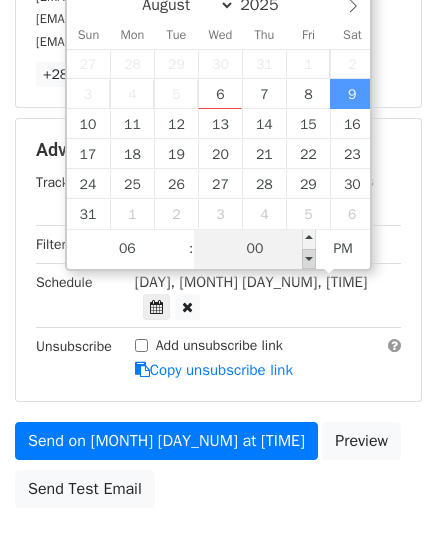 click at bounding box center (309, 259) 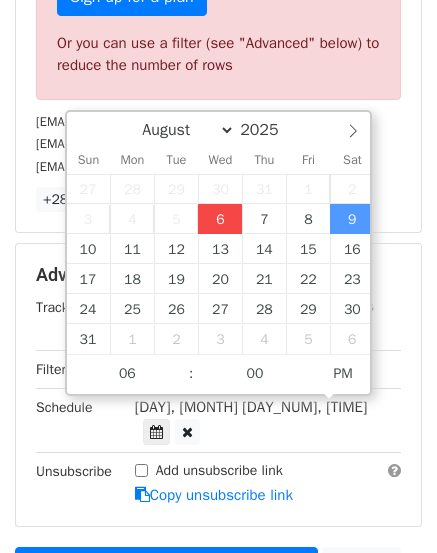 scroll, scrollTop: 700, scrollLeft: 0, axis: vertical 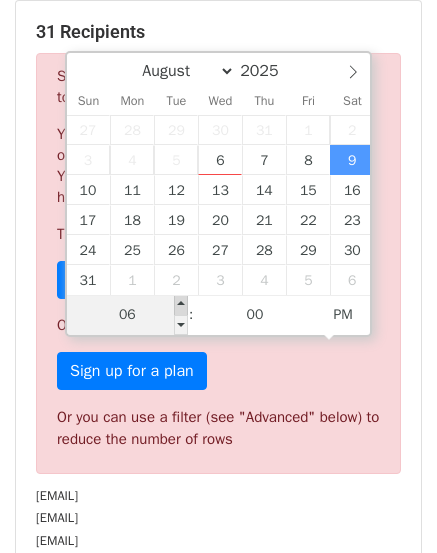 type on "[DATE] [TIME]" 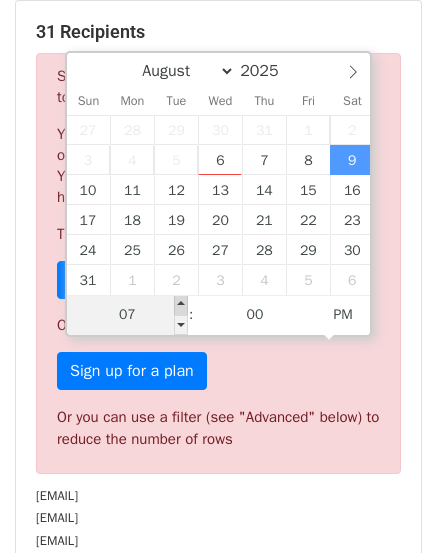 click at bounding box center (181, 305) 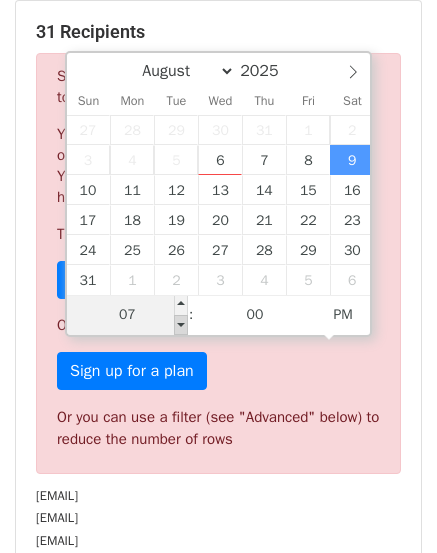 type on "[DATE] [TIME]" 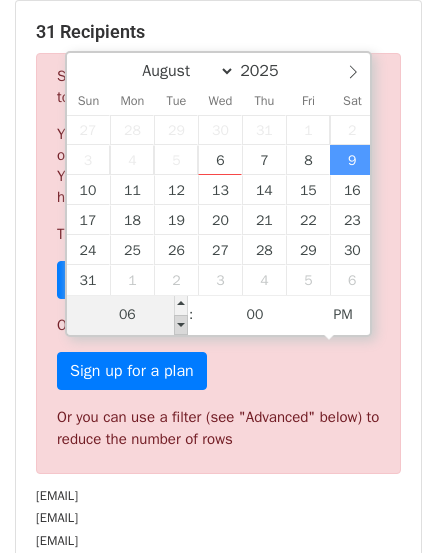 click at bounding box center (181, 325) 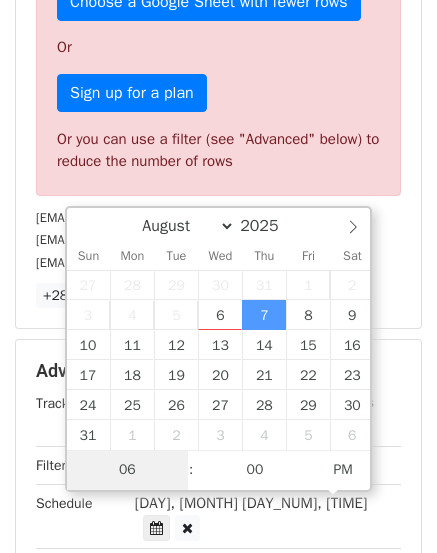 scroll, scrollTop: 601, scrollLeft: 0, axis: vertical 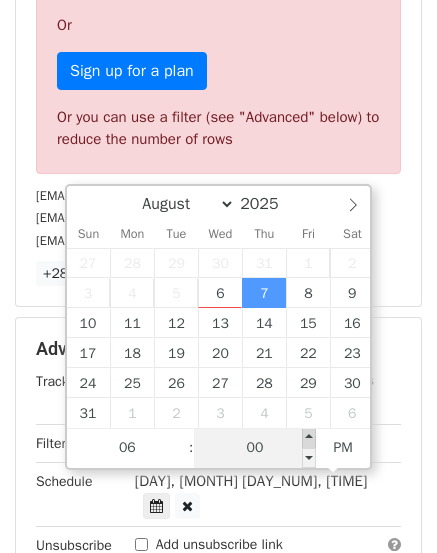 type on "[DATE] [TIME]" 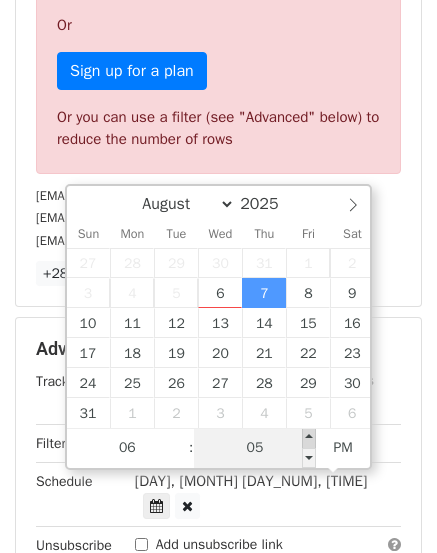 click at bounding box center [309, 438] 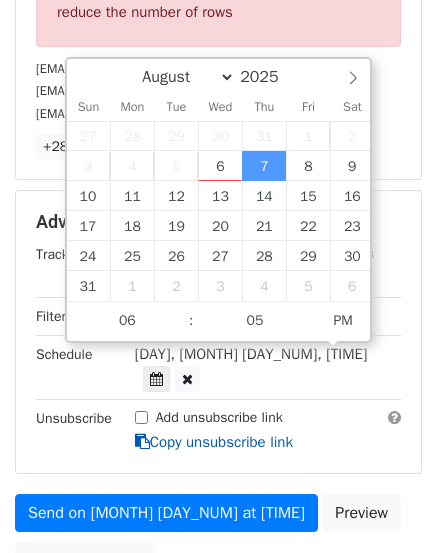 scroll, scrollTop: 701, scrollLeft: 0, axis: vertical 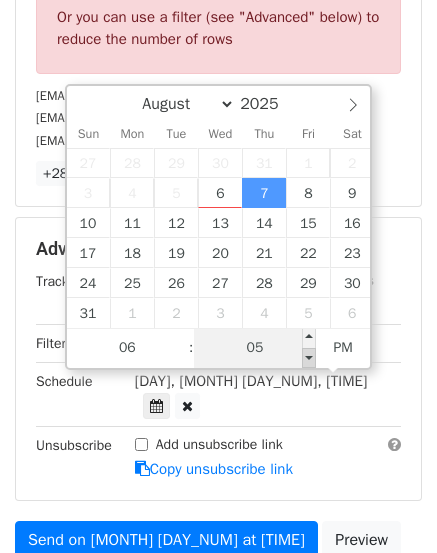 type on "[DATE] [TIME]" 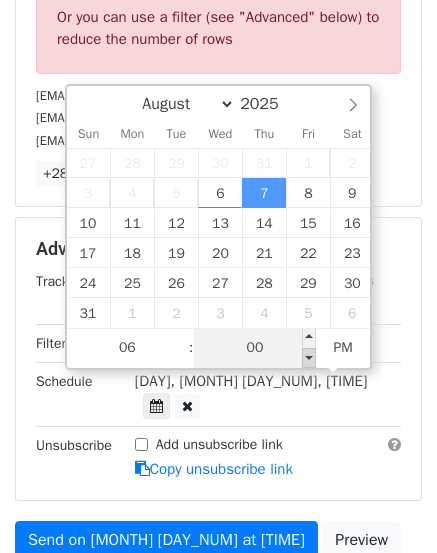 click at bounding box center [309, 358] 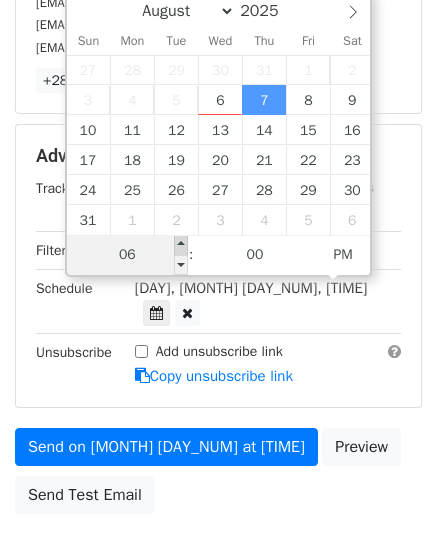 scroll, scrollTop: 801, scrollLeft: 0, axis: vertical 